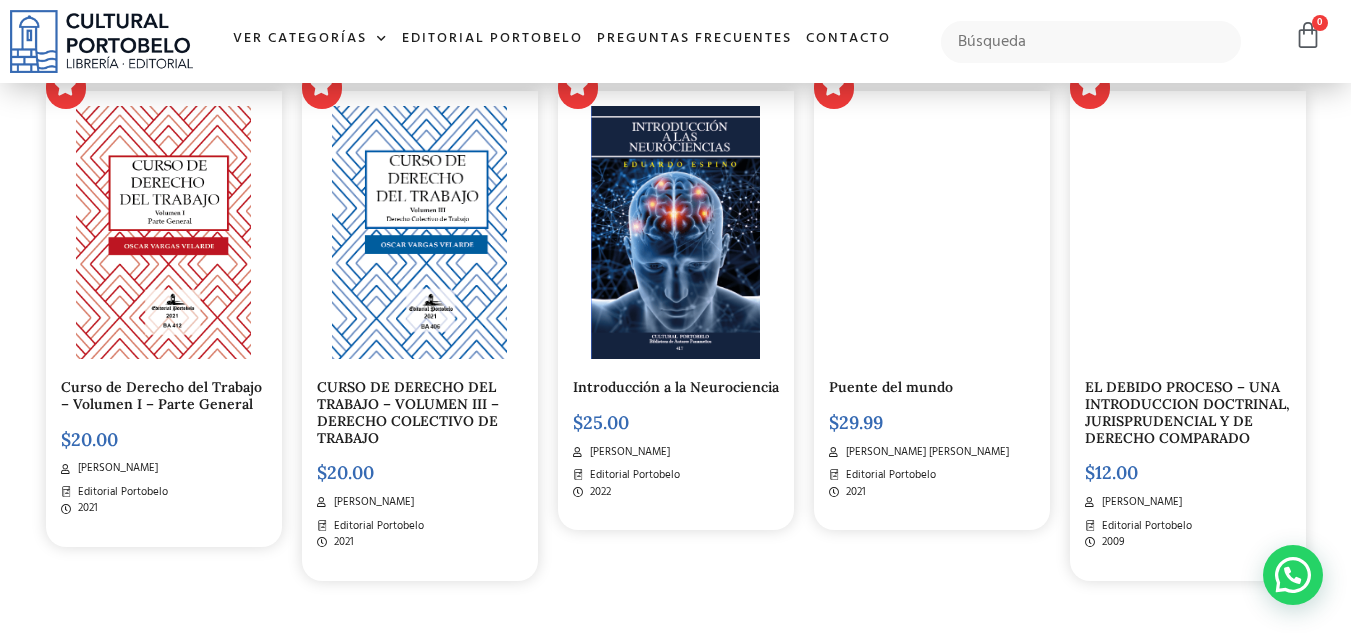 scroll, scrollTop: 1213, scrollLeft: 0, axis: vertical 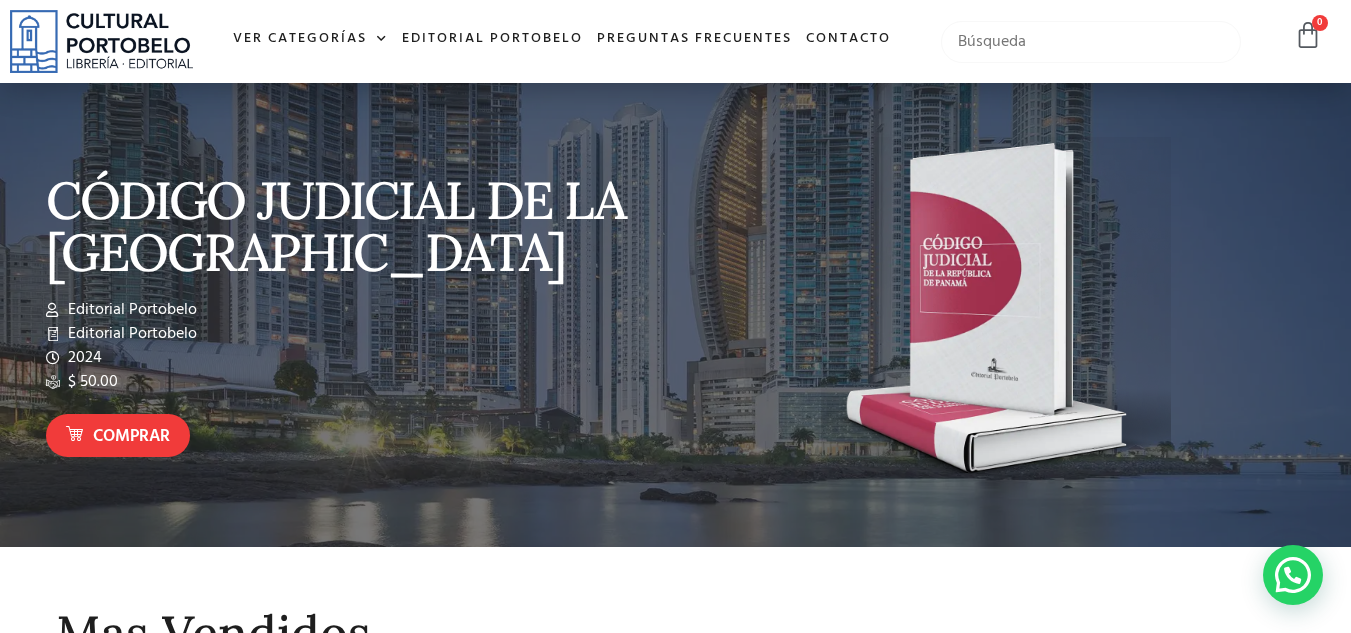 click at bounding box center [1091, 42] 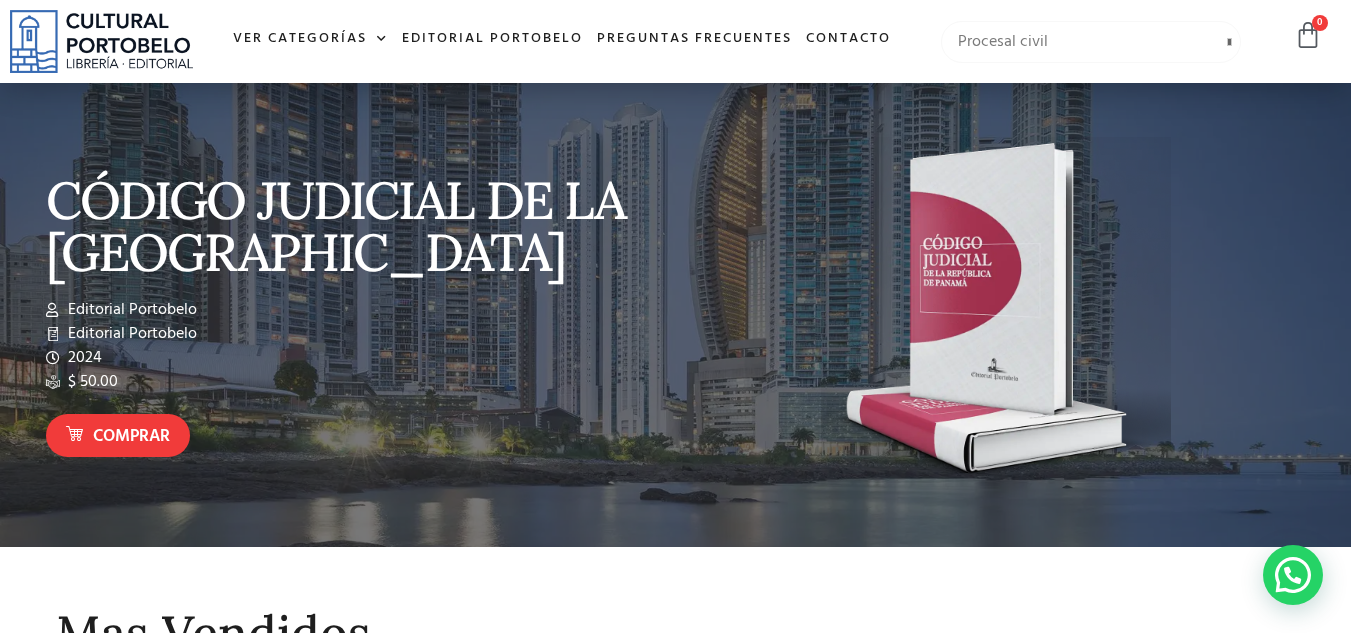 type on "Procesal civil" 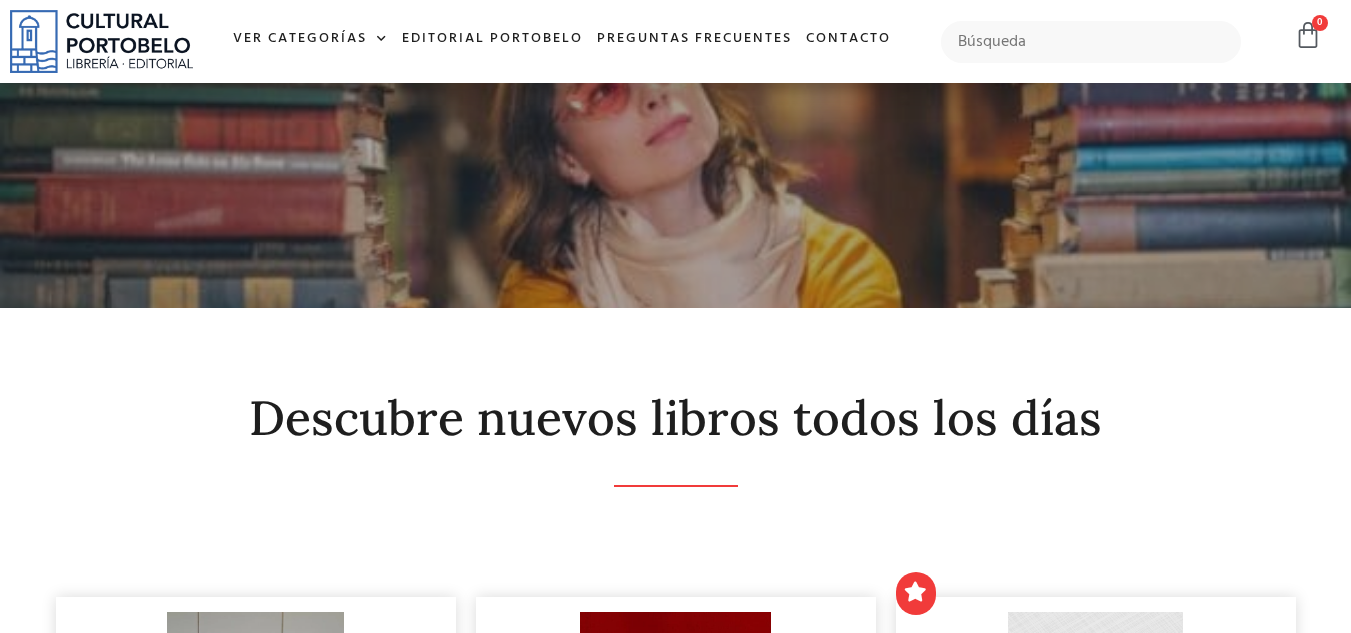 scroll, scrollTop: 0, scrollLeft: 0, axis: both 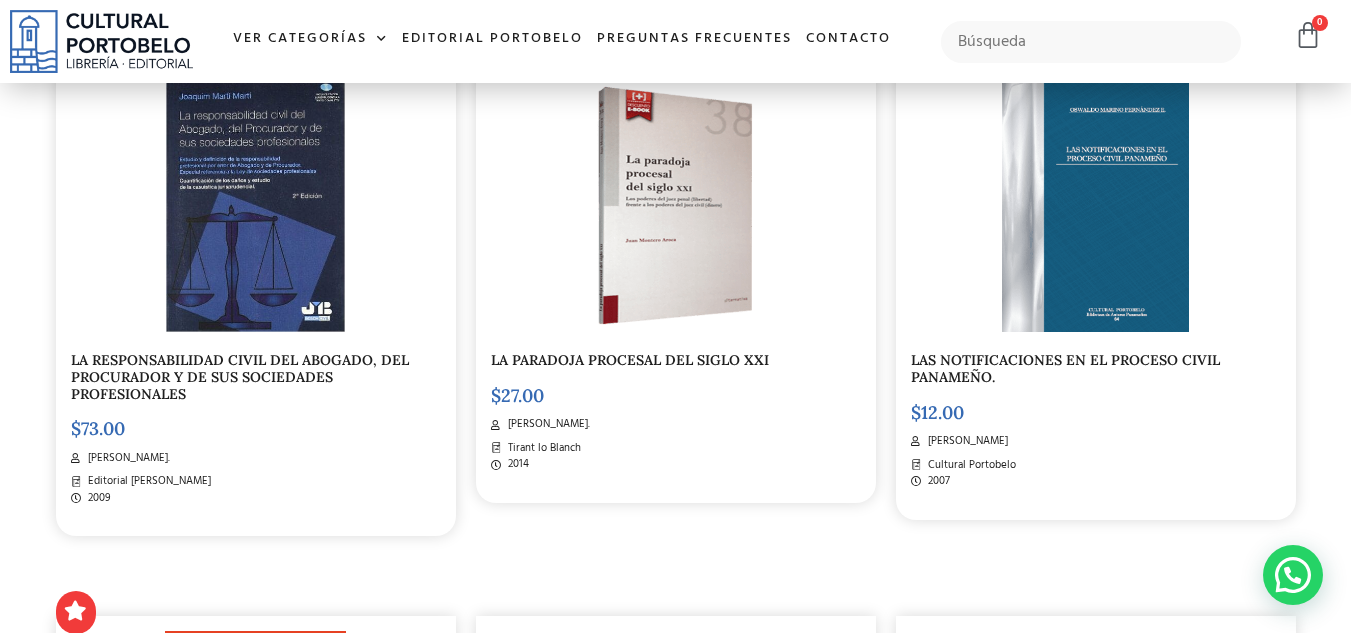 click on "Descubre nuevos libros todos los días
DERECHO PROCESAL CIVIL 3 TOMOS
$ 300.00
REDENTI
DICCIONARIO DE DERECHO PROCESAL CIVIL Y PENAL
$ 45.00
DR. Carlos H. Cuestas G., DR. Jorge Fábrega P.
Editorial Álvarez" at bounding box center (675, -26) 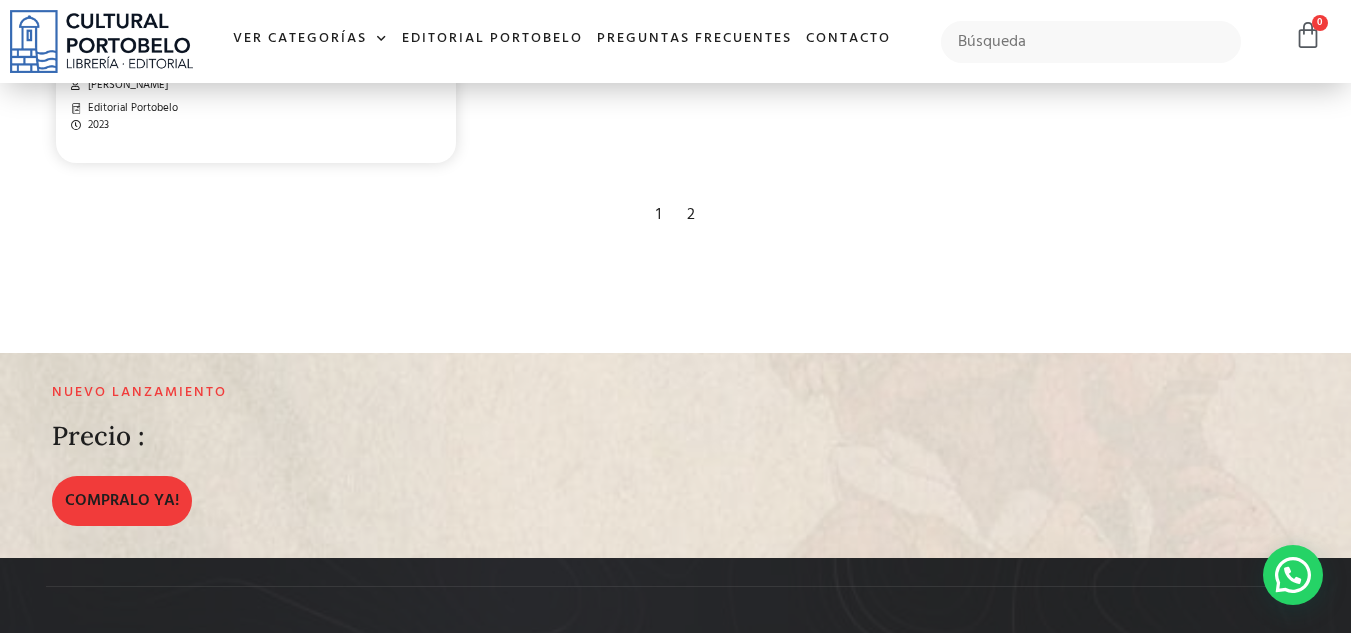 scroll, scrollTop: 3486, scrollLeft: 0, axis: vertical 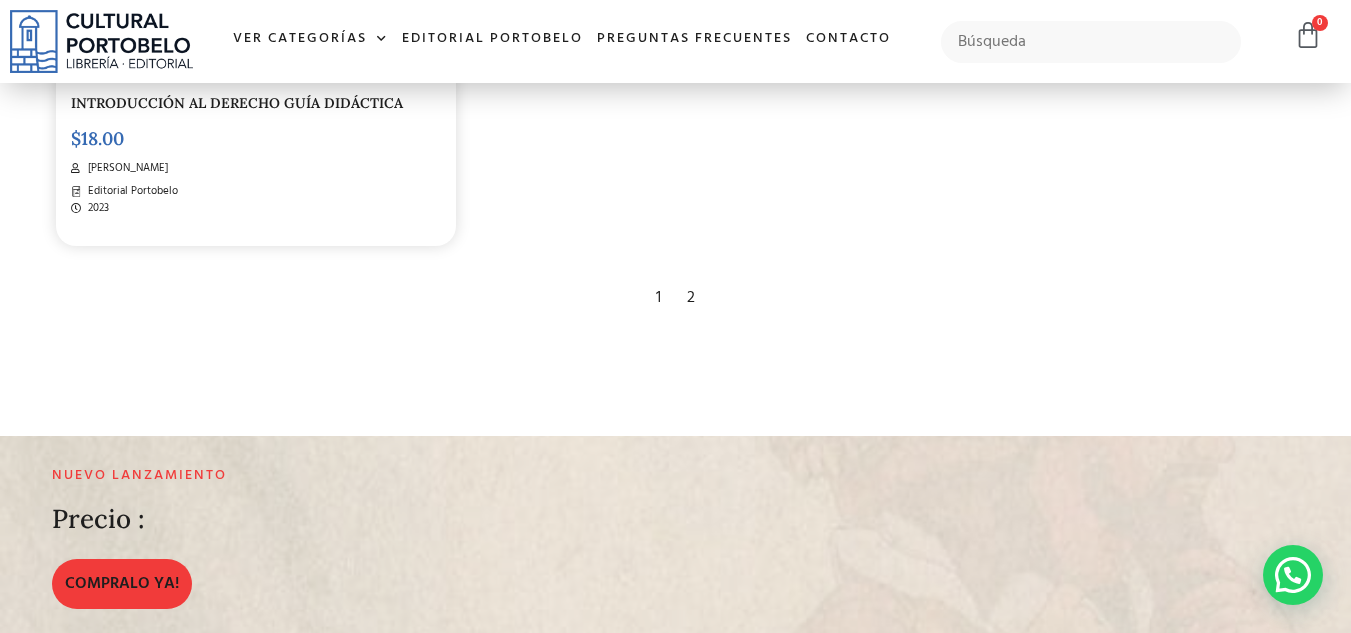 click on "2" at bounding box center (691, 298) 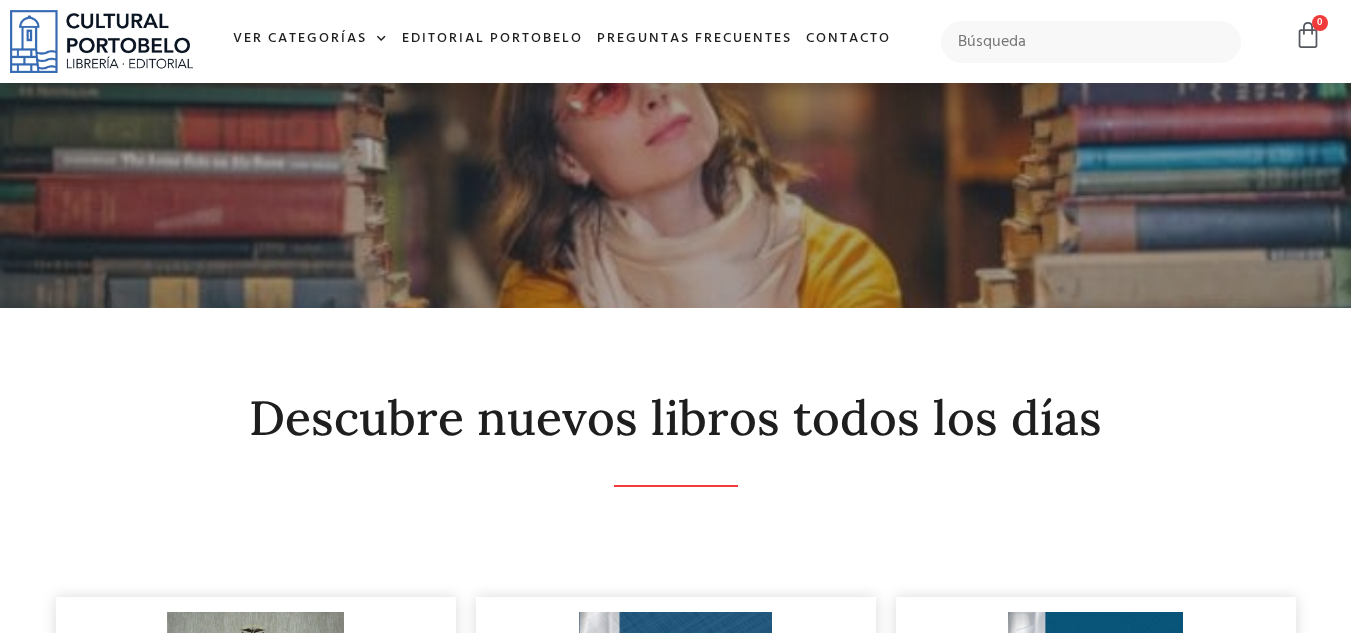 scroll, scrollTop: 0, scrollLeft: 0, axis: both 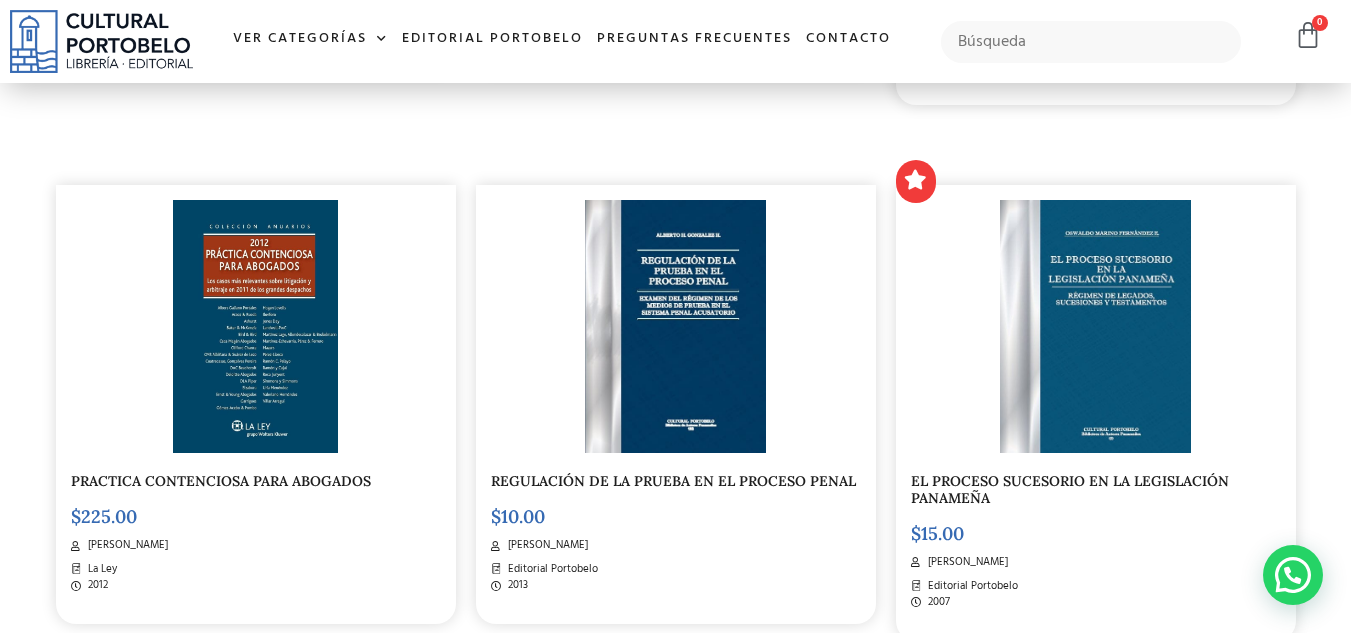 drag, startPoint x: 1365, startPoint y: 138, endPoint x: 1365, endPoint y: 382, distance: 244 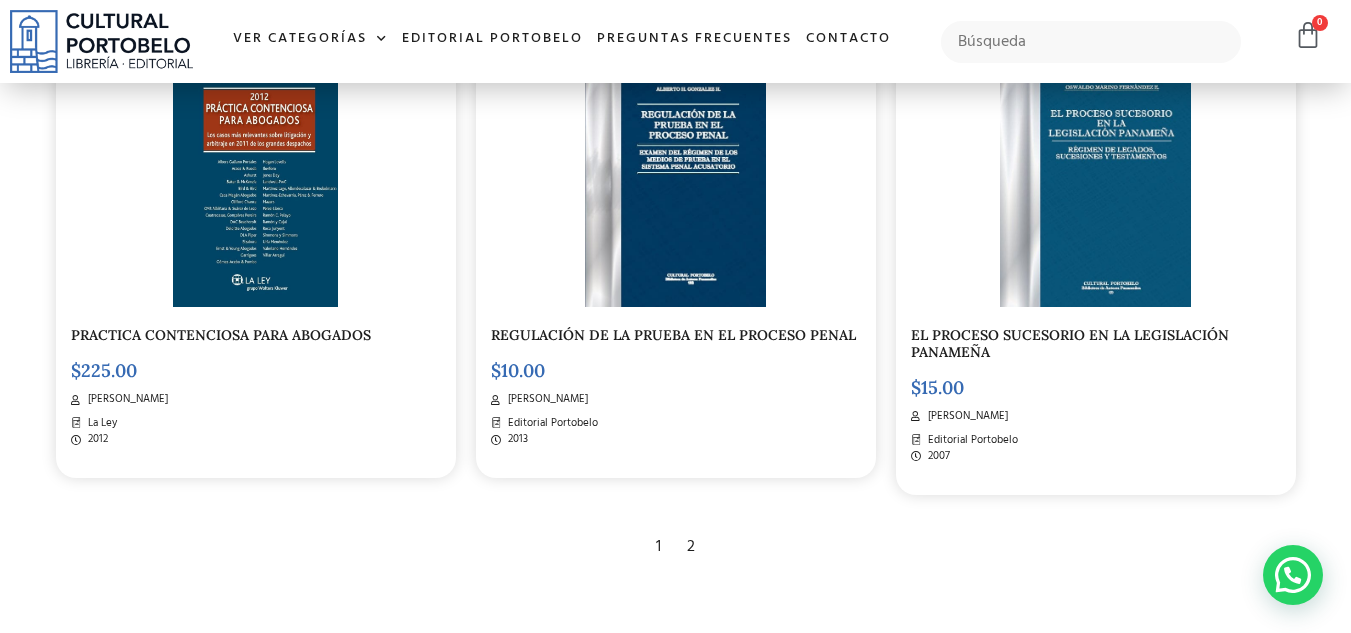 scroll, scrollTop: 1178, scrollLeft: 0, axis: vertical 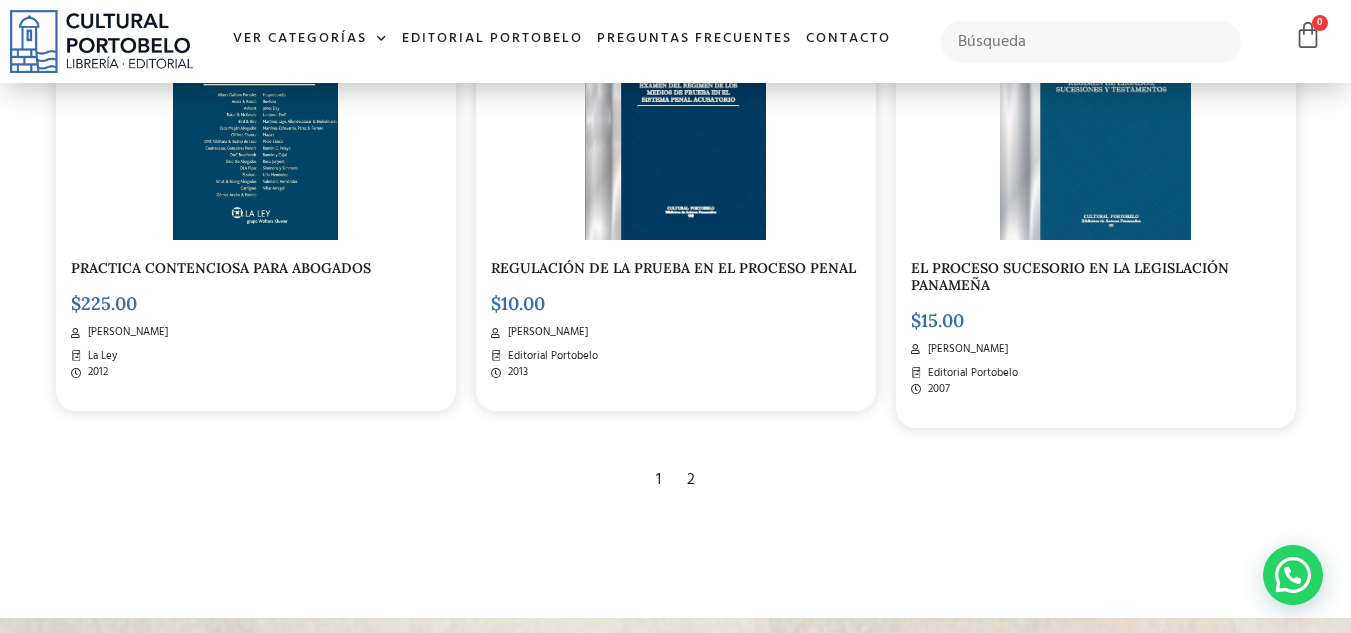 click on "1" at bounding box center (658, 480) 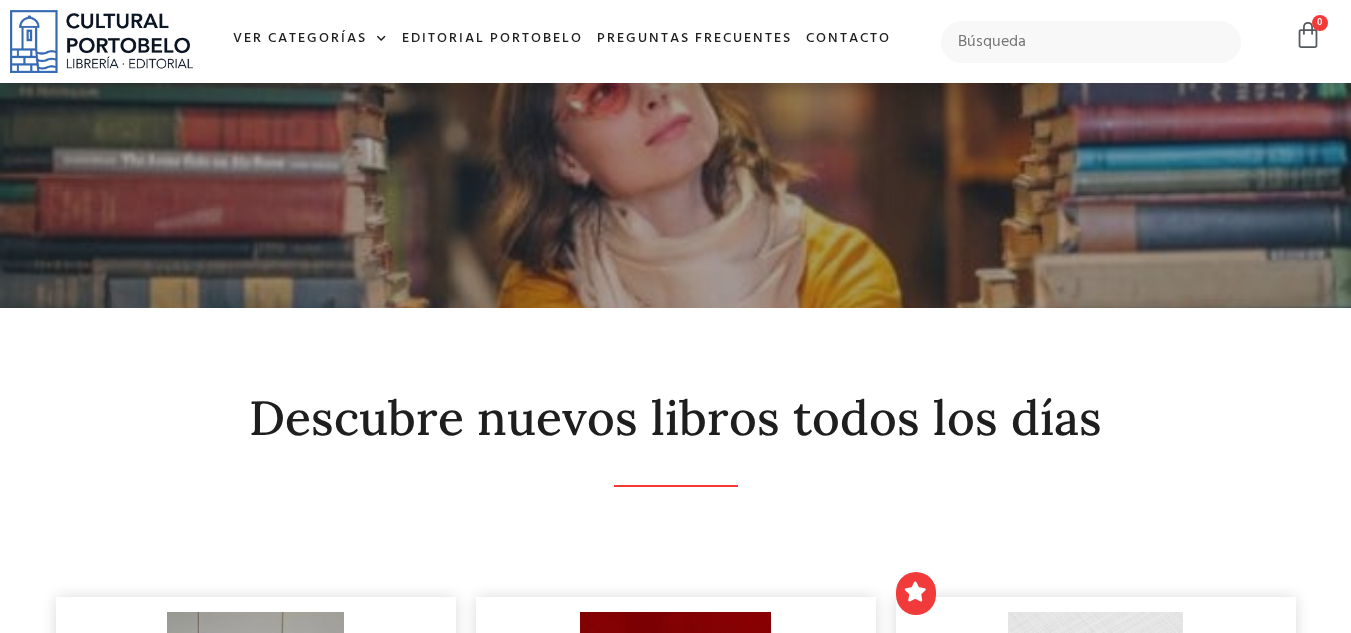 scroll, scrollTop: 0, scrollLeft: 0, axis: both 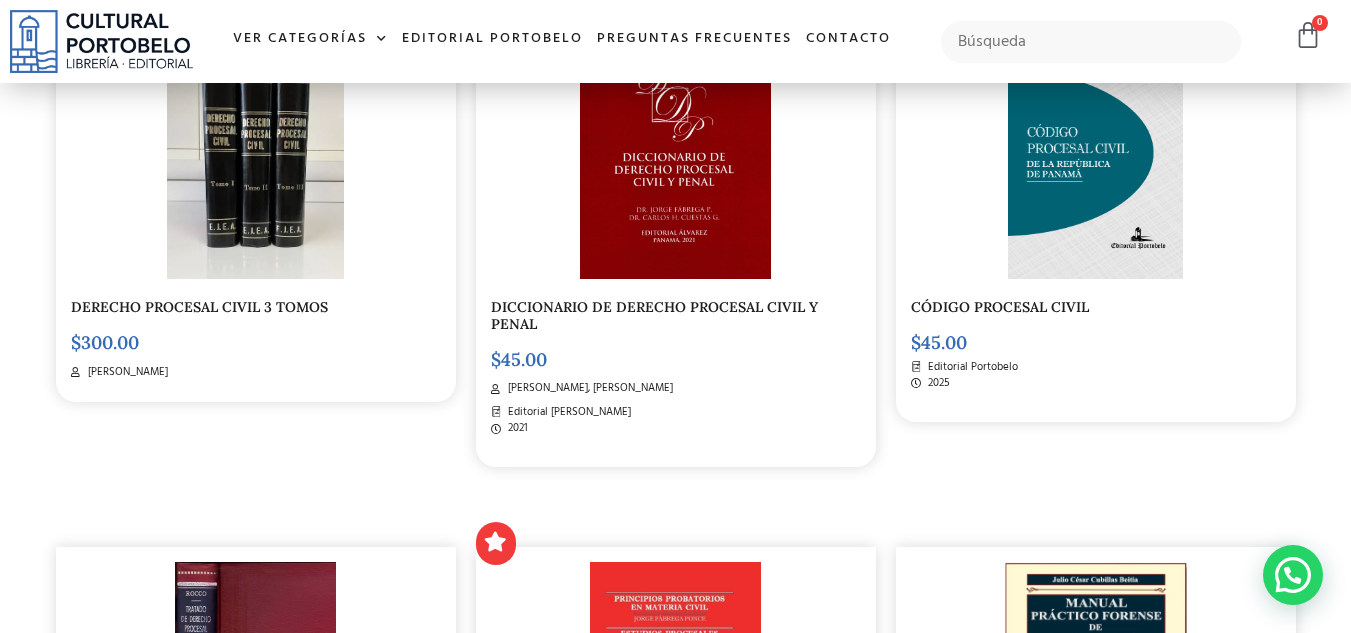 click at bounding box center [1095, 152] 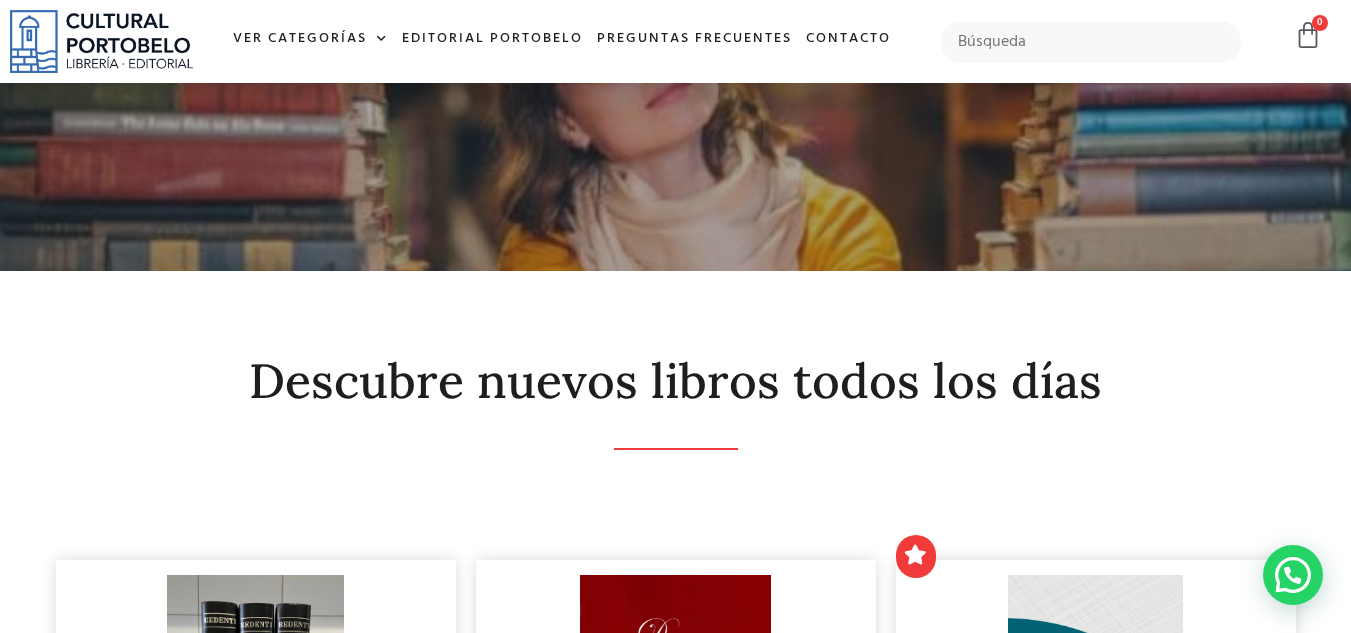 scroll, scrollTop: 0, scrollLeft: 0, axis: both 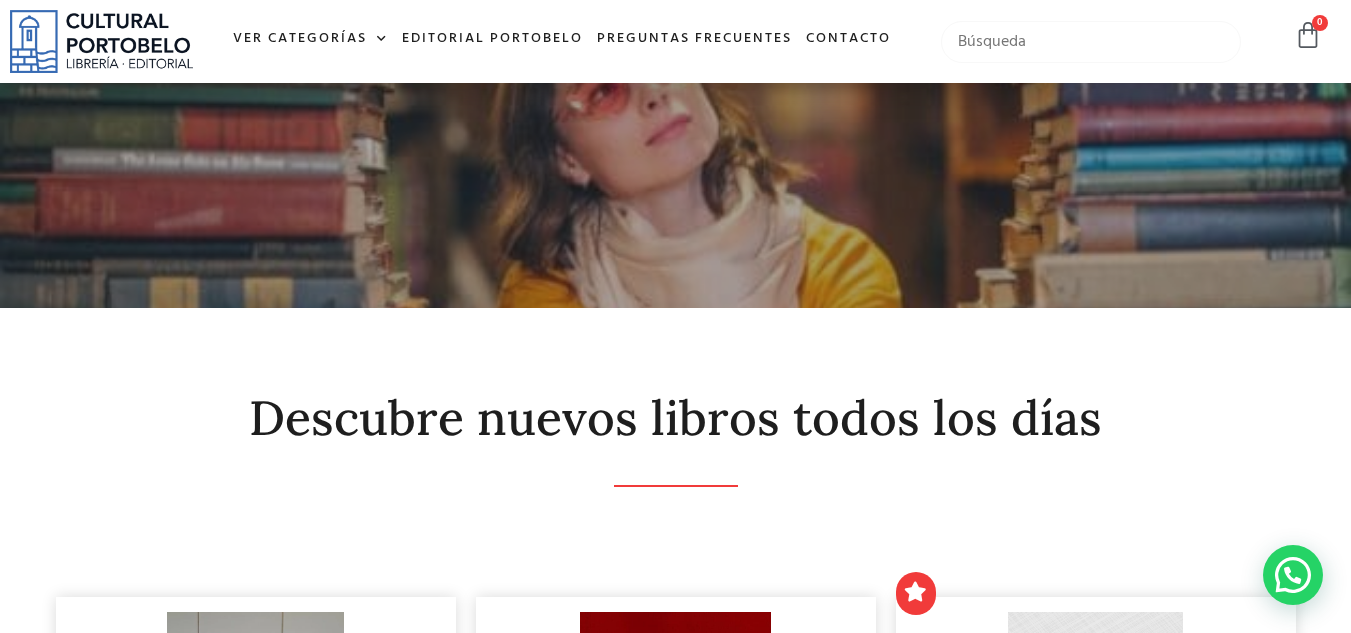 click at bounding box center [1091, 42] 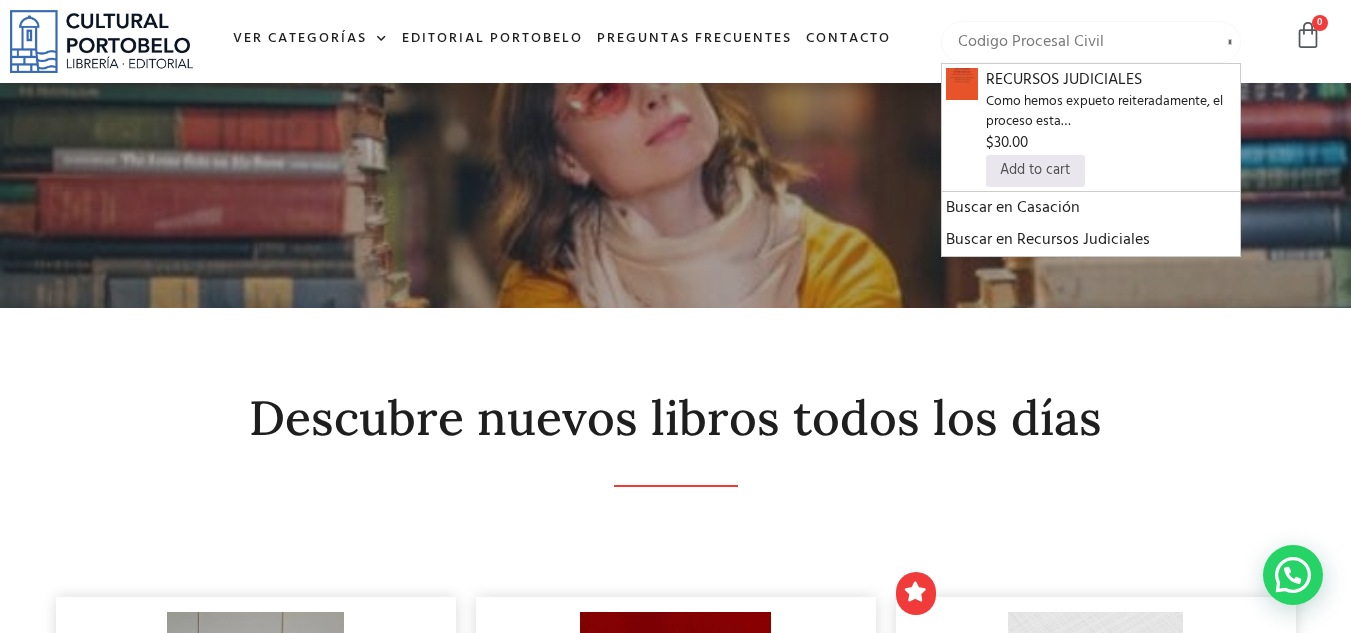 type on "Codigo Procesal Civil" 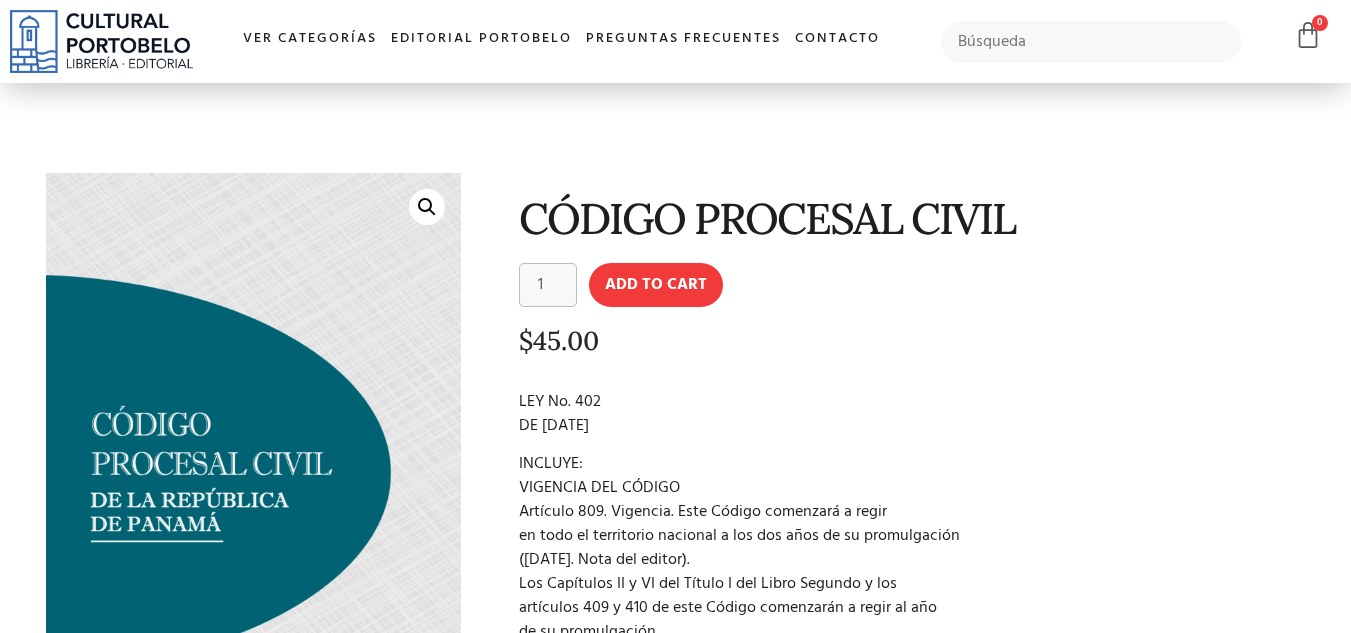 scroll, scrollTop: 0, scrollLeft: 0, axis: both 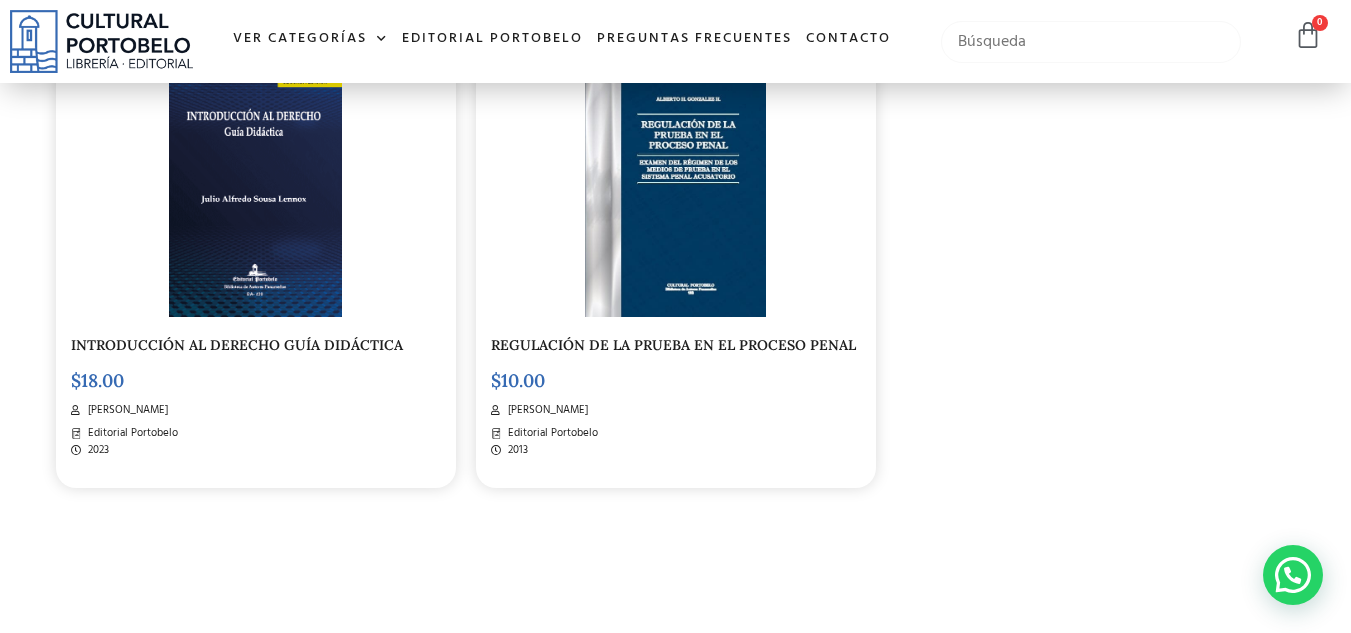 click at bounding box center [1091, 42] 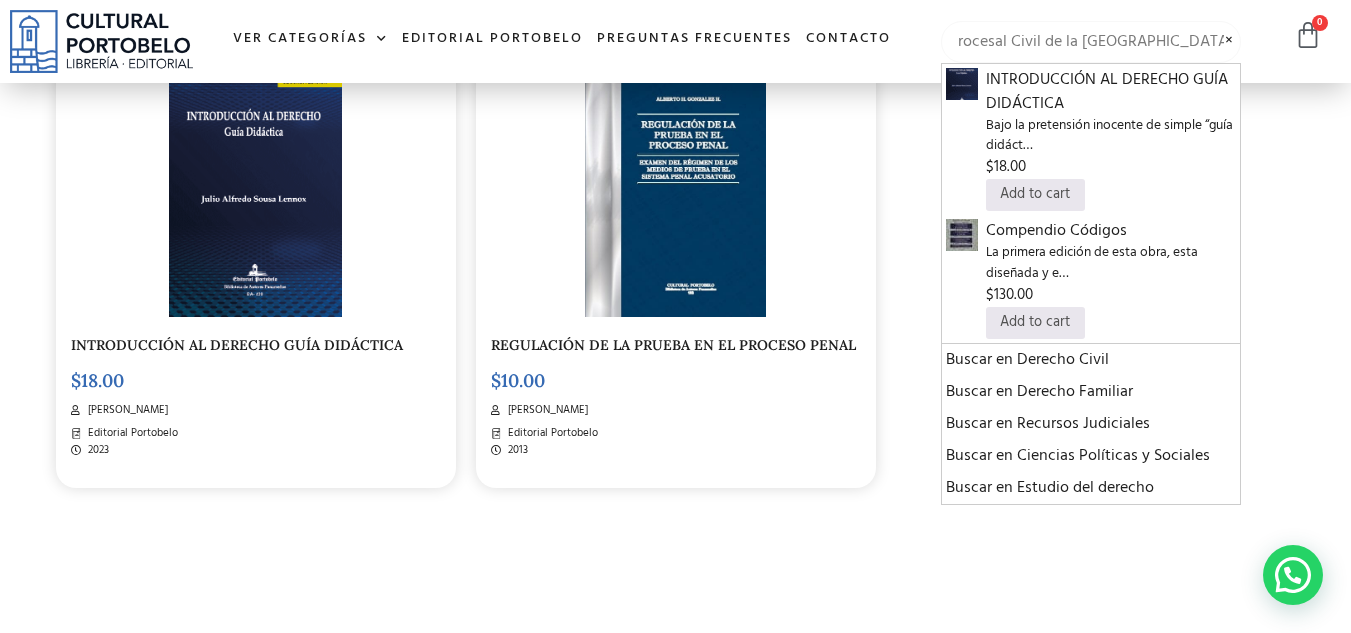 scroll, scrollTop: 0, scrollLeft: 73, axis: horizontal 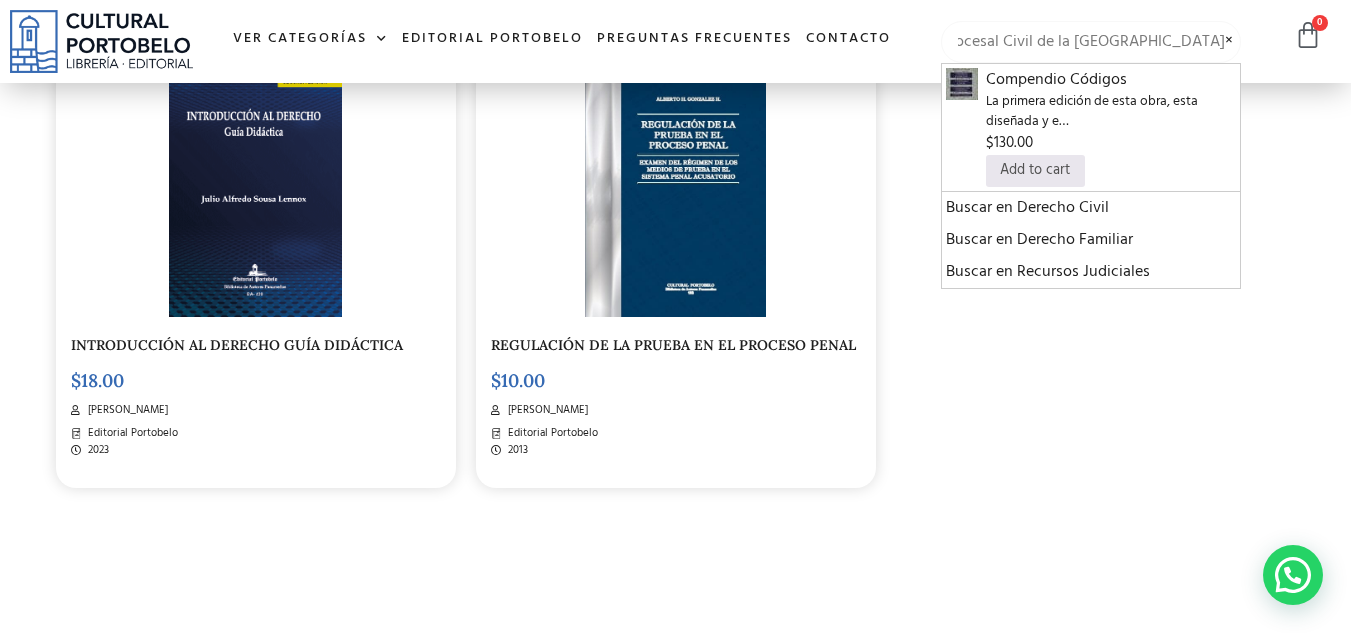type on "Codigo Procesal Civil de la Republica de PANAMA" 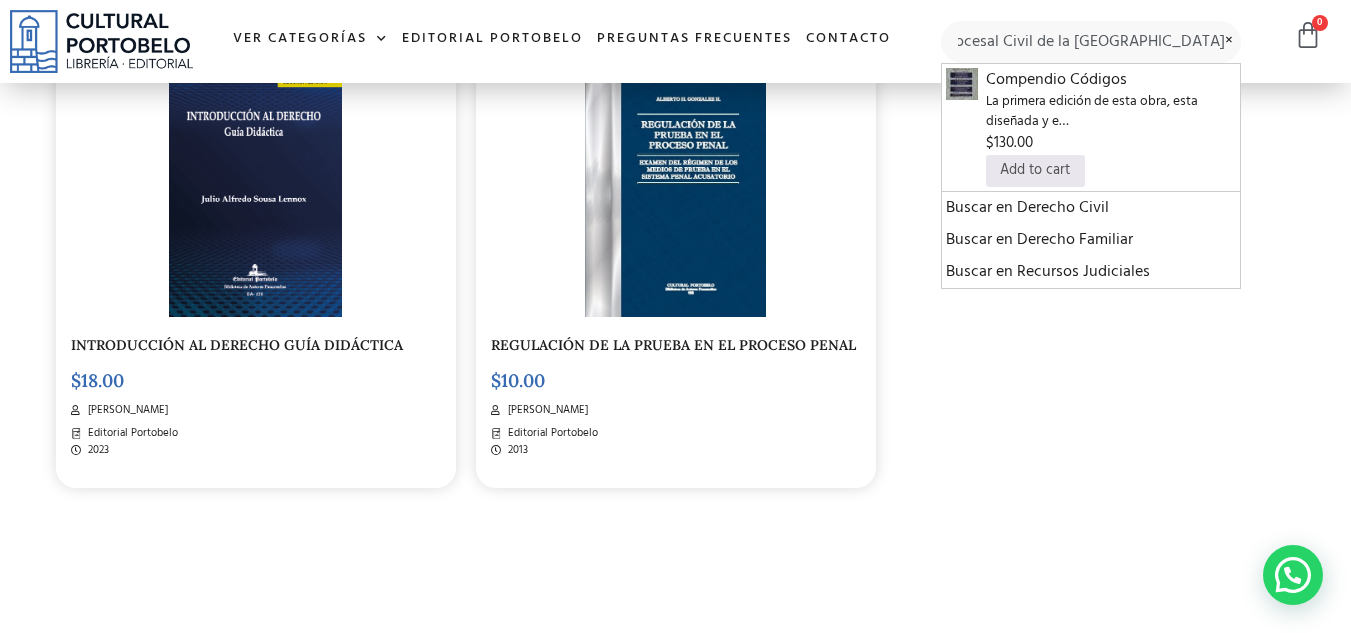 scroll, scrollTop: 0, scrollLeft: 0, axis: both 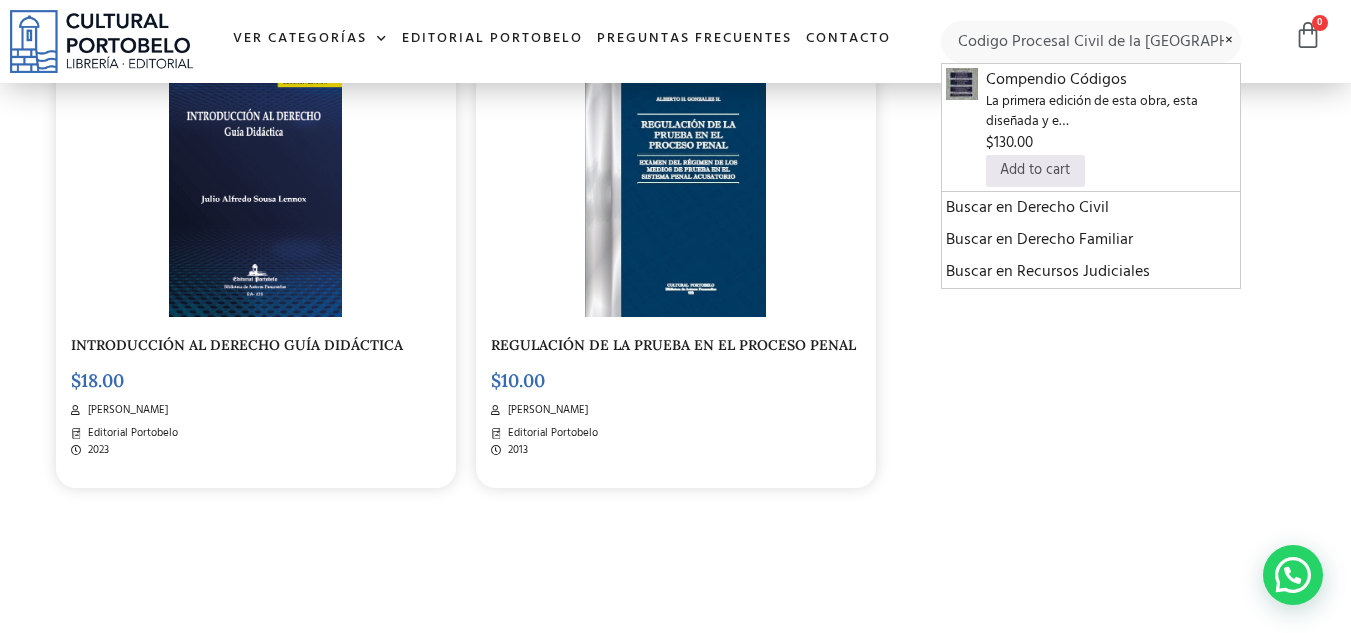 click on "Descubre nuevos libros todos los días
CÓDIGO PROCESAL CIVIL
$ 45.00
Editorial Portobelo
2025
Compendio Códigos
$ 130.00
Julio César Cubillas Beitia" at bounding box center (676, -79) 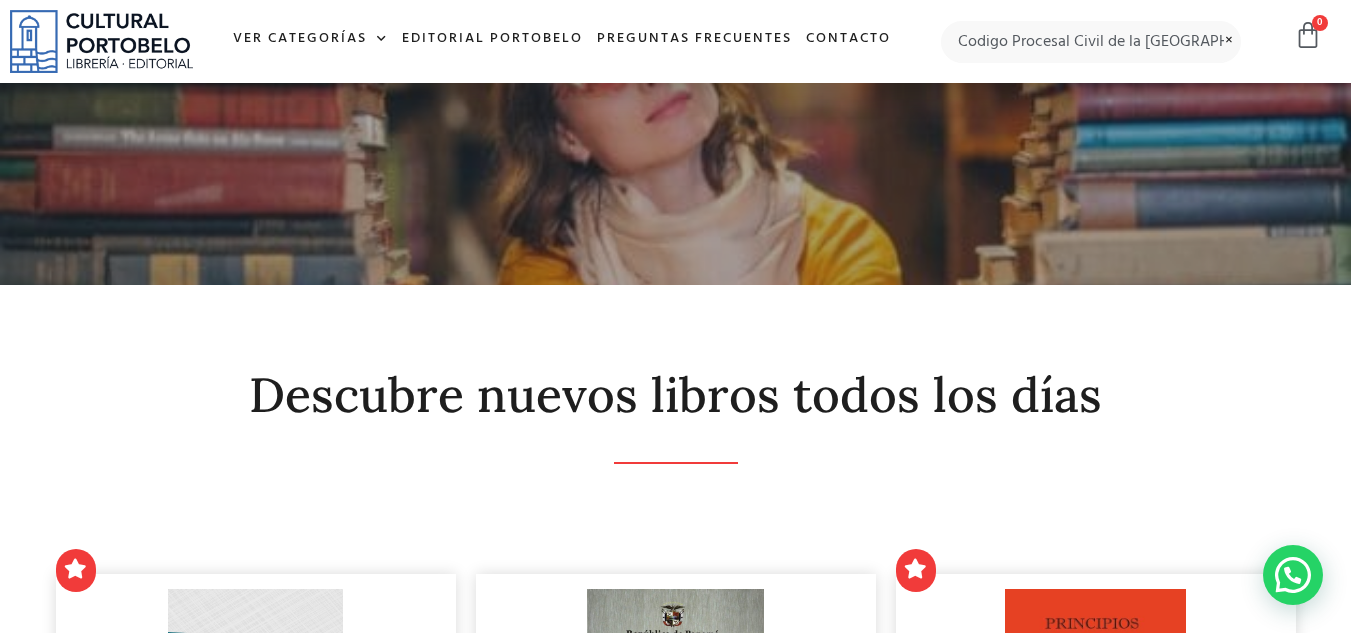 scroll, scrollTop: 0, scrollLeft: 0, axis: both 